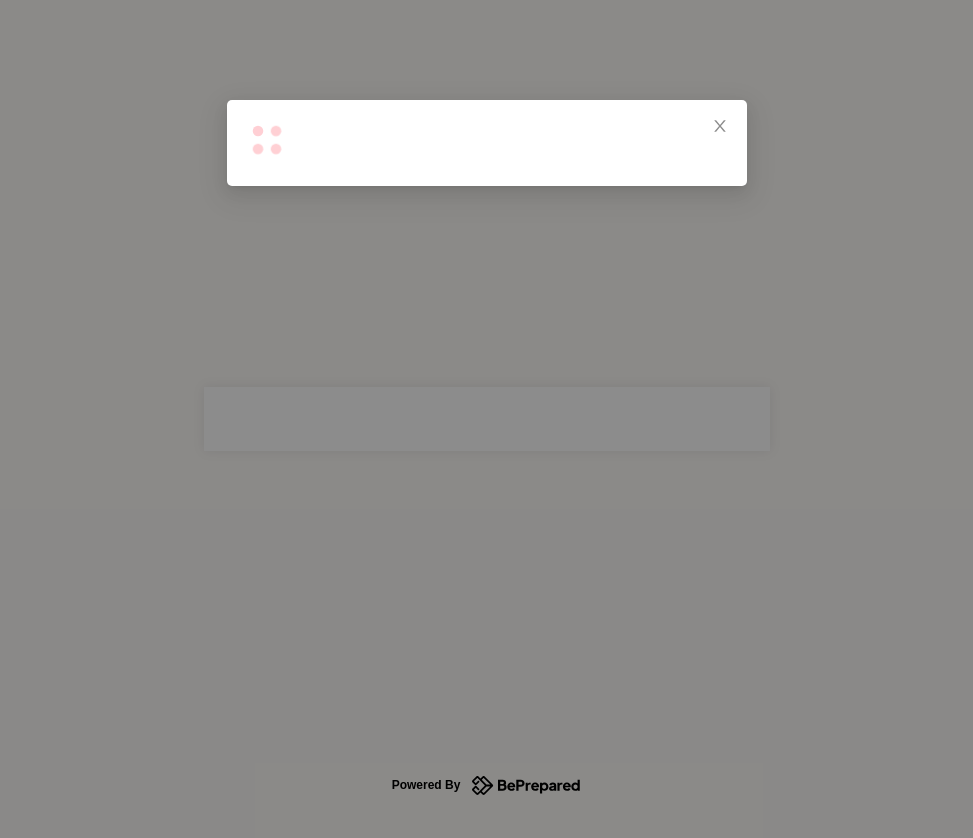 scroll, scrollTop: 0, scrollLeft: 0, axis: both 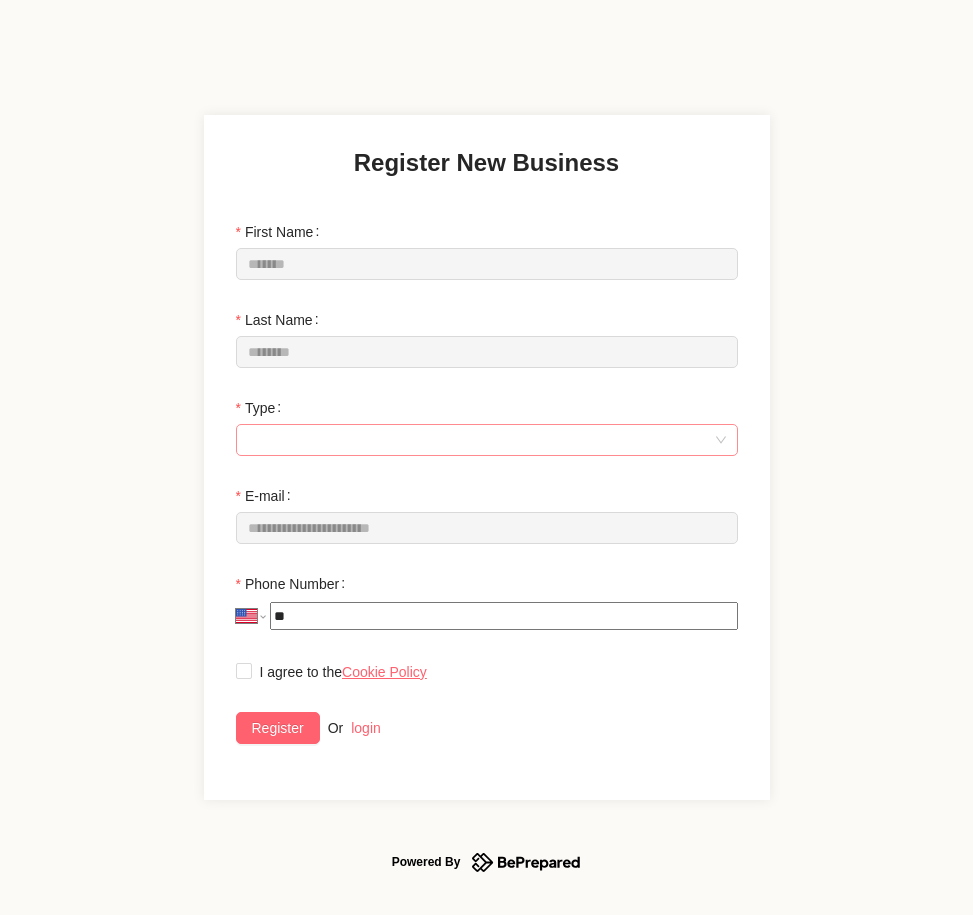 click at bounding box center (487, 440) 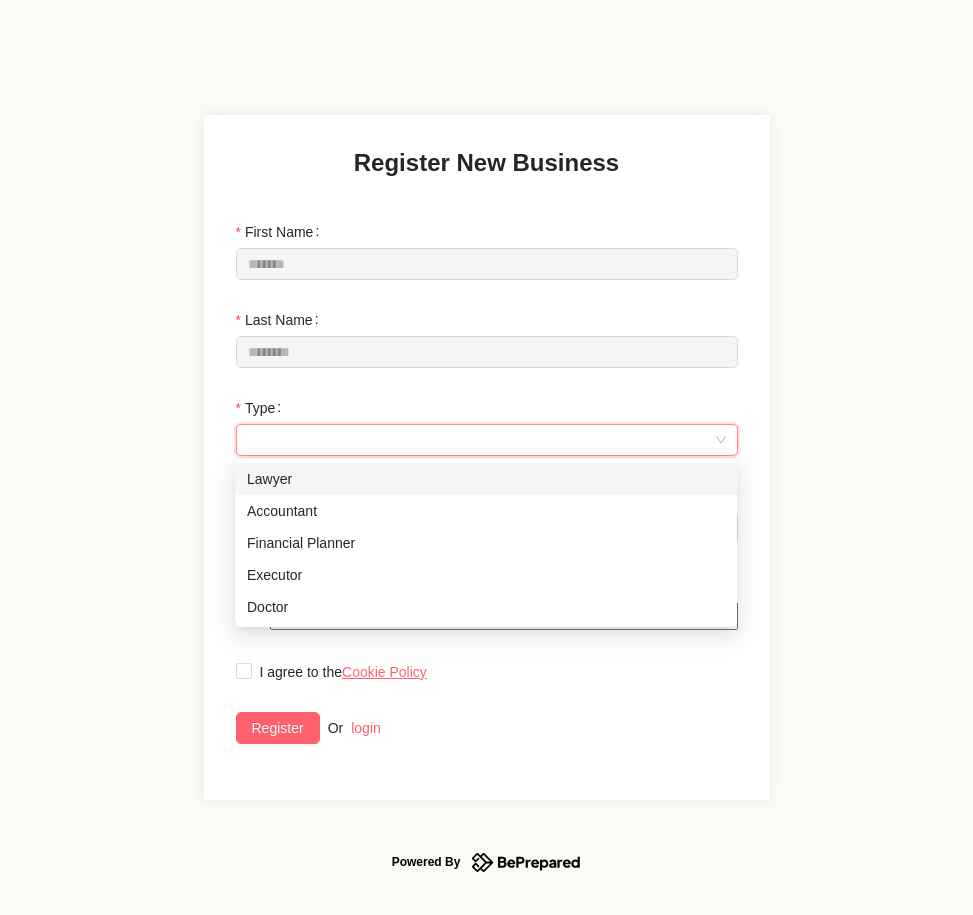 click on "Lawyer" at bounding box center [486, 479] 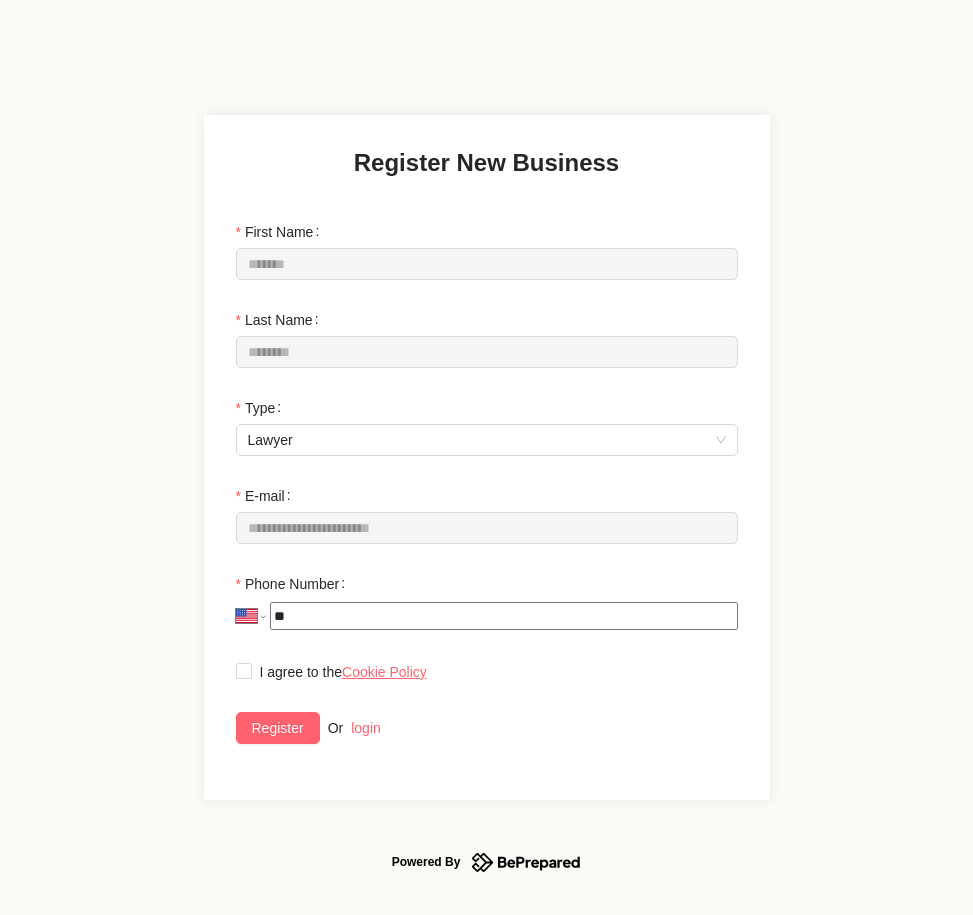 click on "[MASKED]" at bounding box center [503, 616] 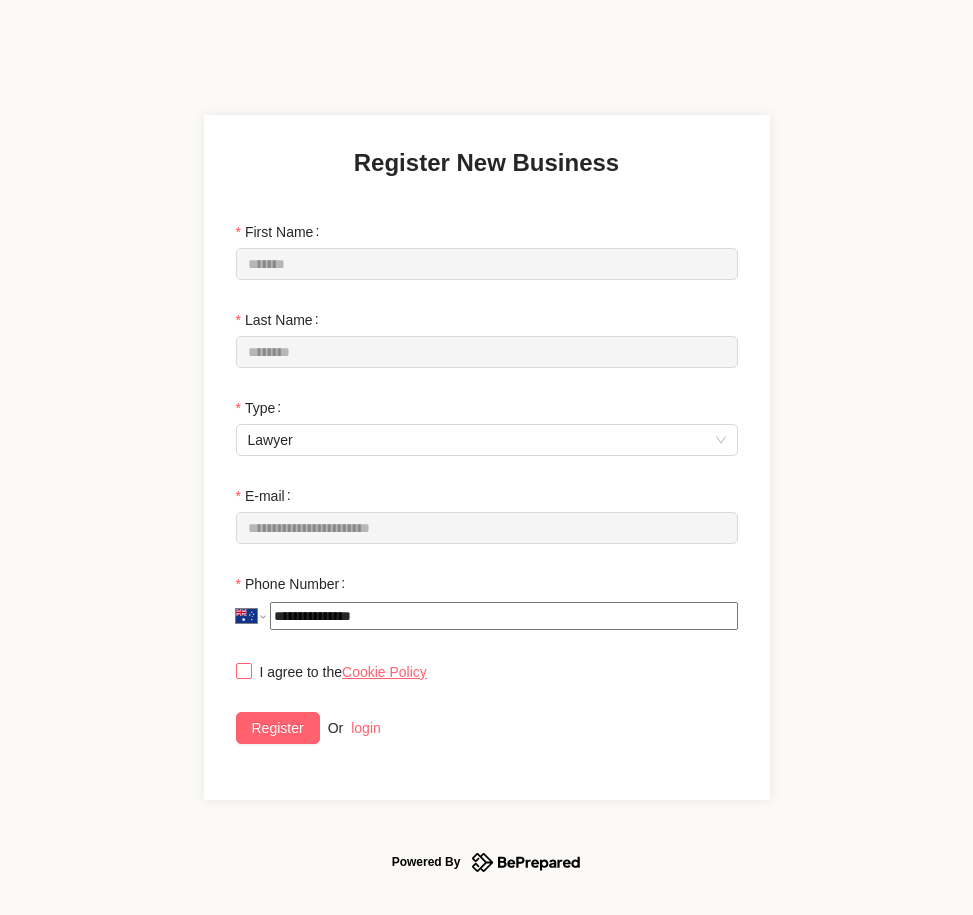 type on "**********" 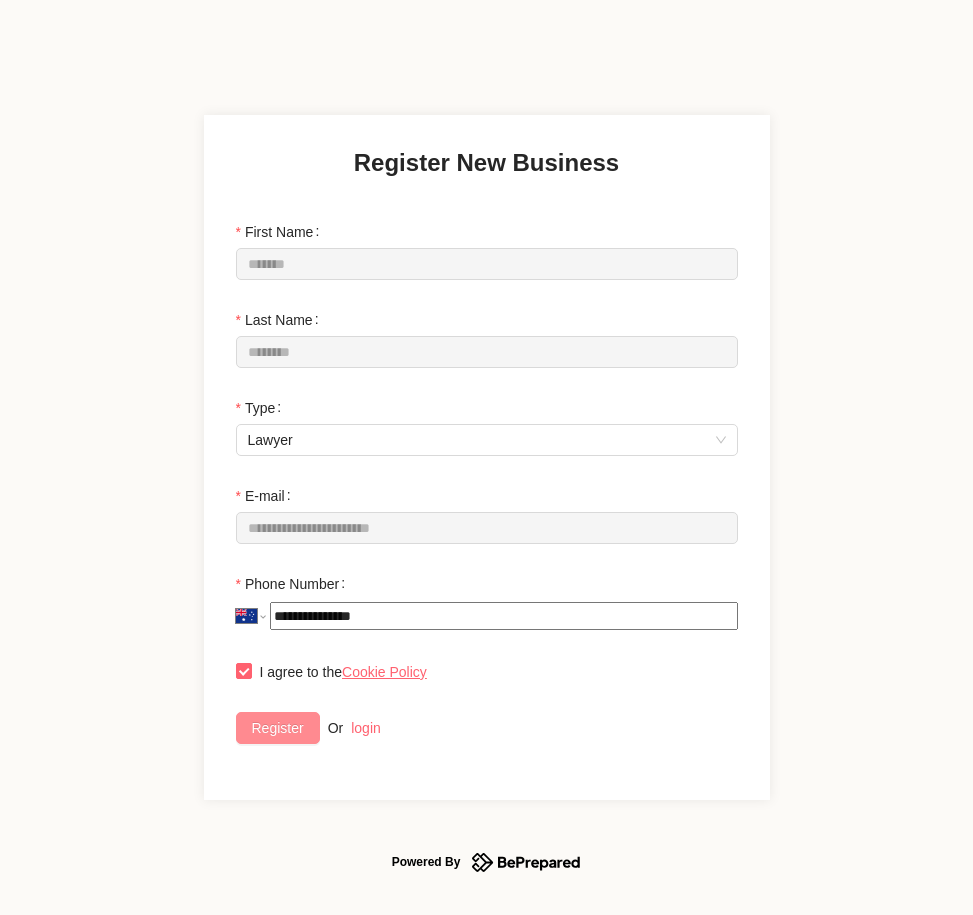 click on "Register" at bounding box center [278, 728] 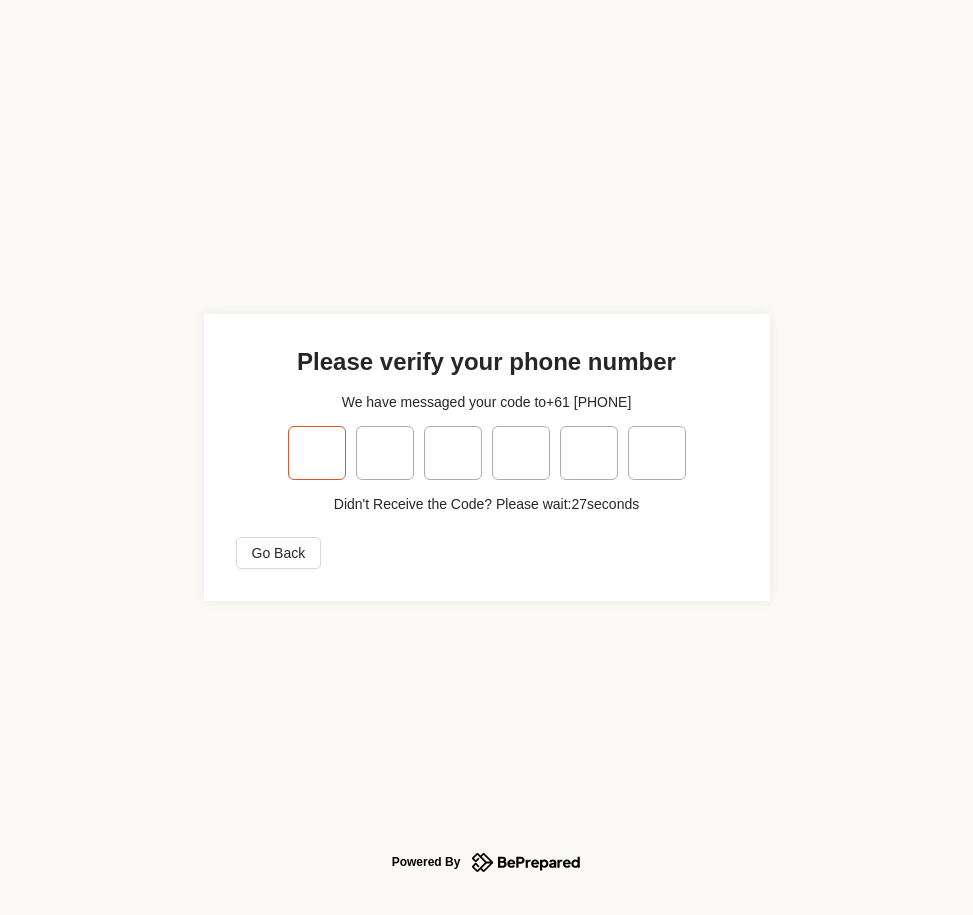 type on "[MASKED]" 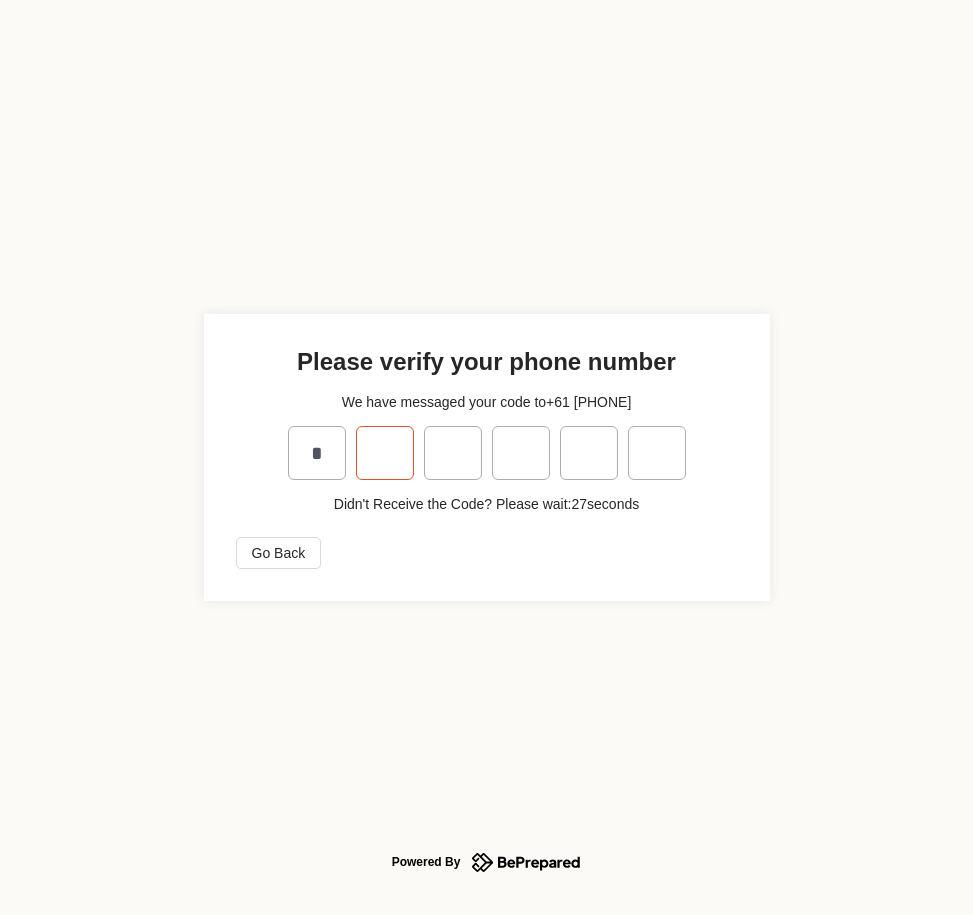 type on "[MASKED]" 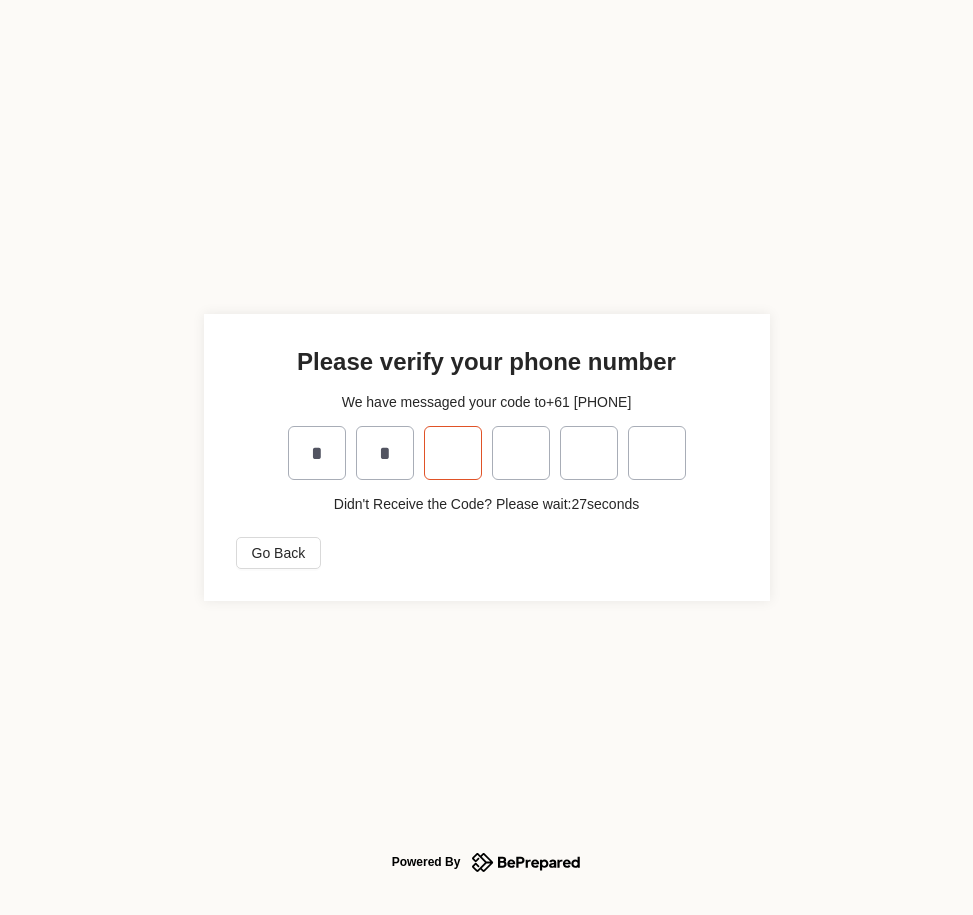 type on "[MASKED]" 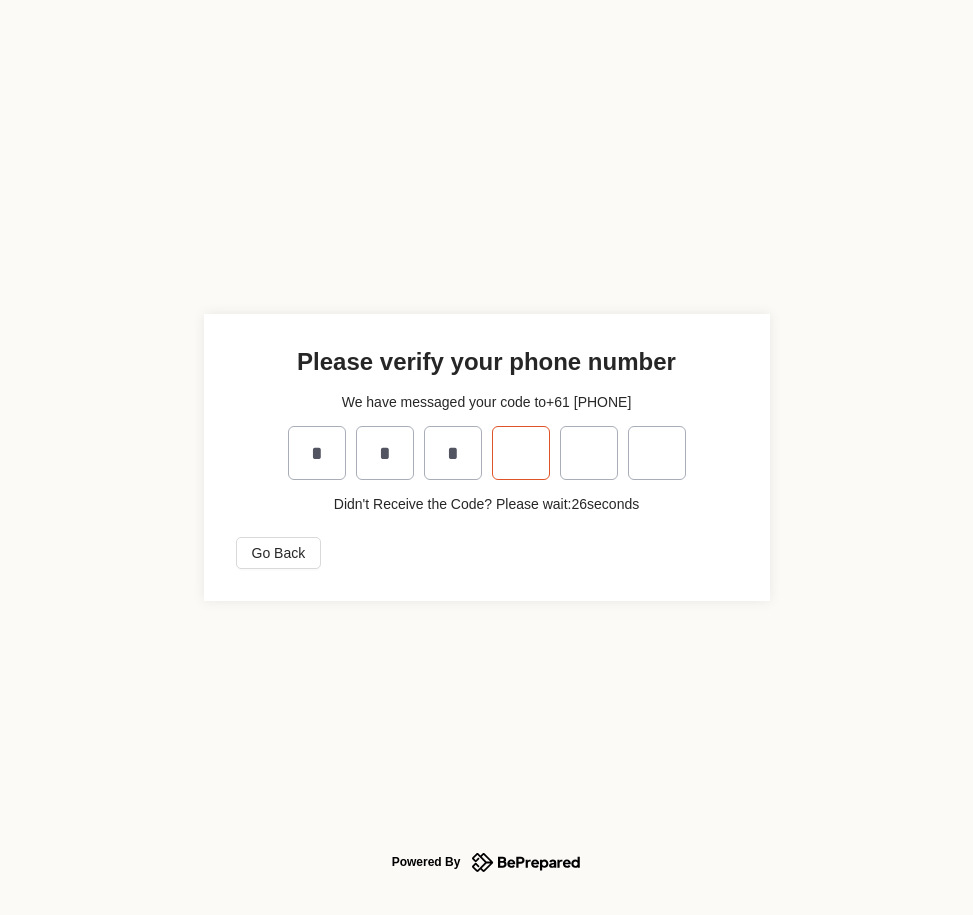 type on "[MASKED]" 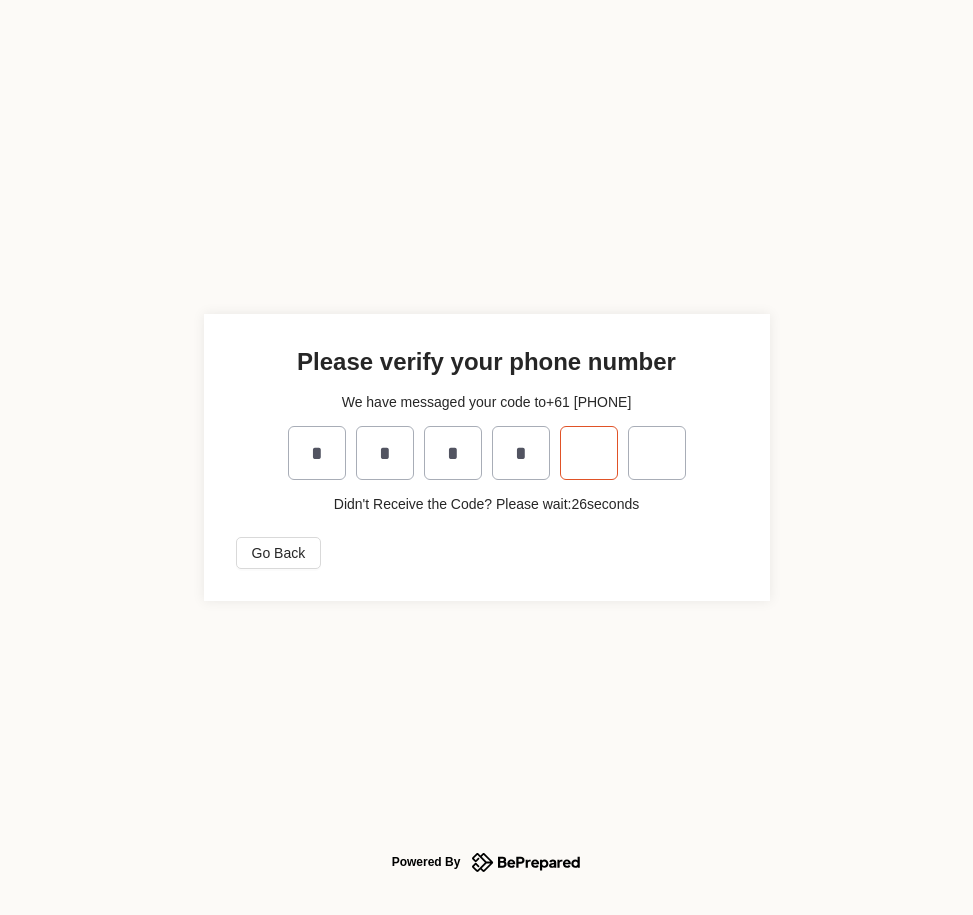 type on "[MASKED]" 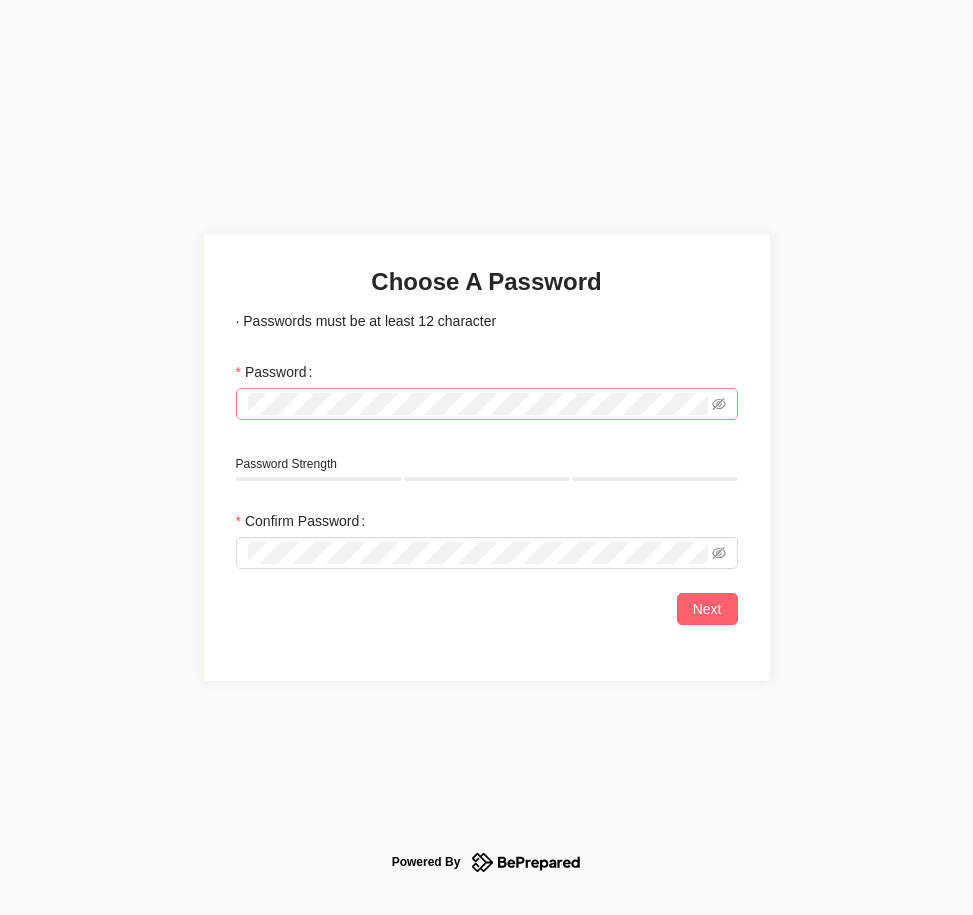 click at bounding box center [487, 404] 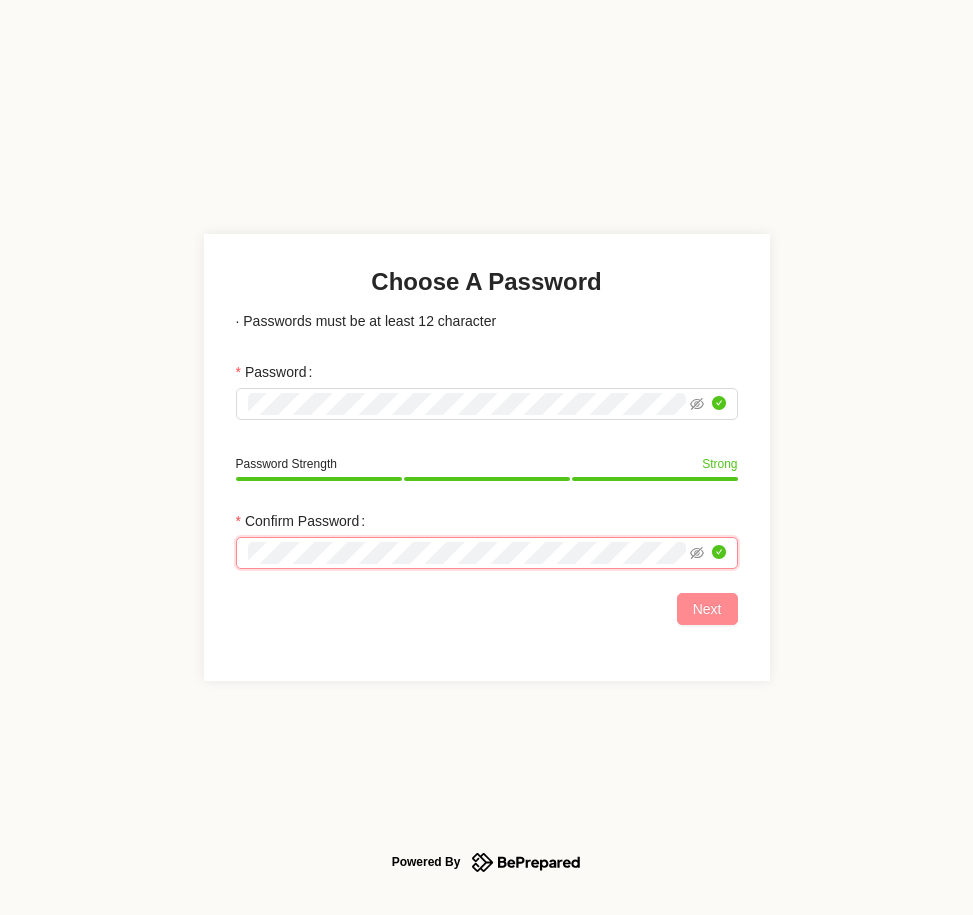 click on "Next" at bounding box center (707, 609) 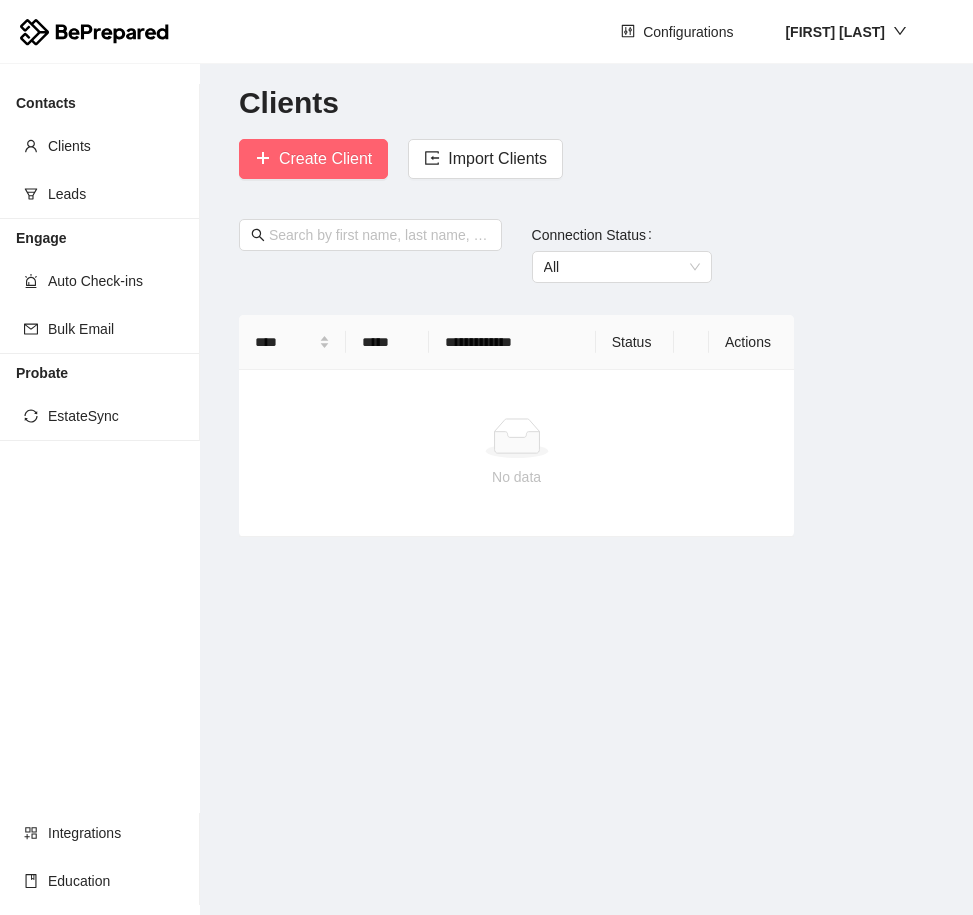 click on "**********" at bounding box center (586, 489) 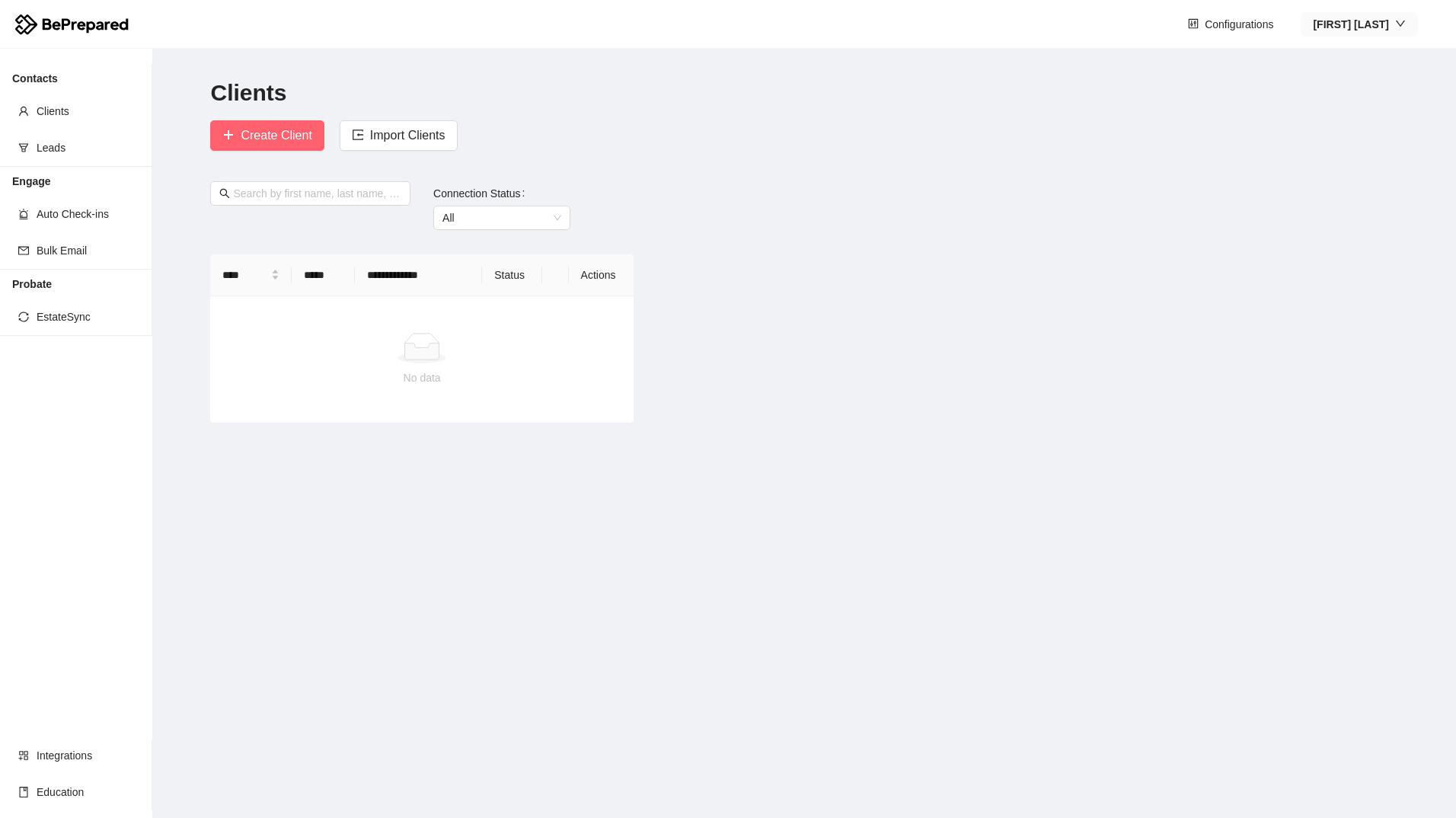 click on "[FIRST] [LAST]" at bounding box center (1351, 24) 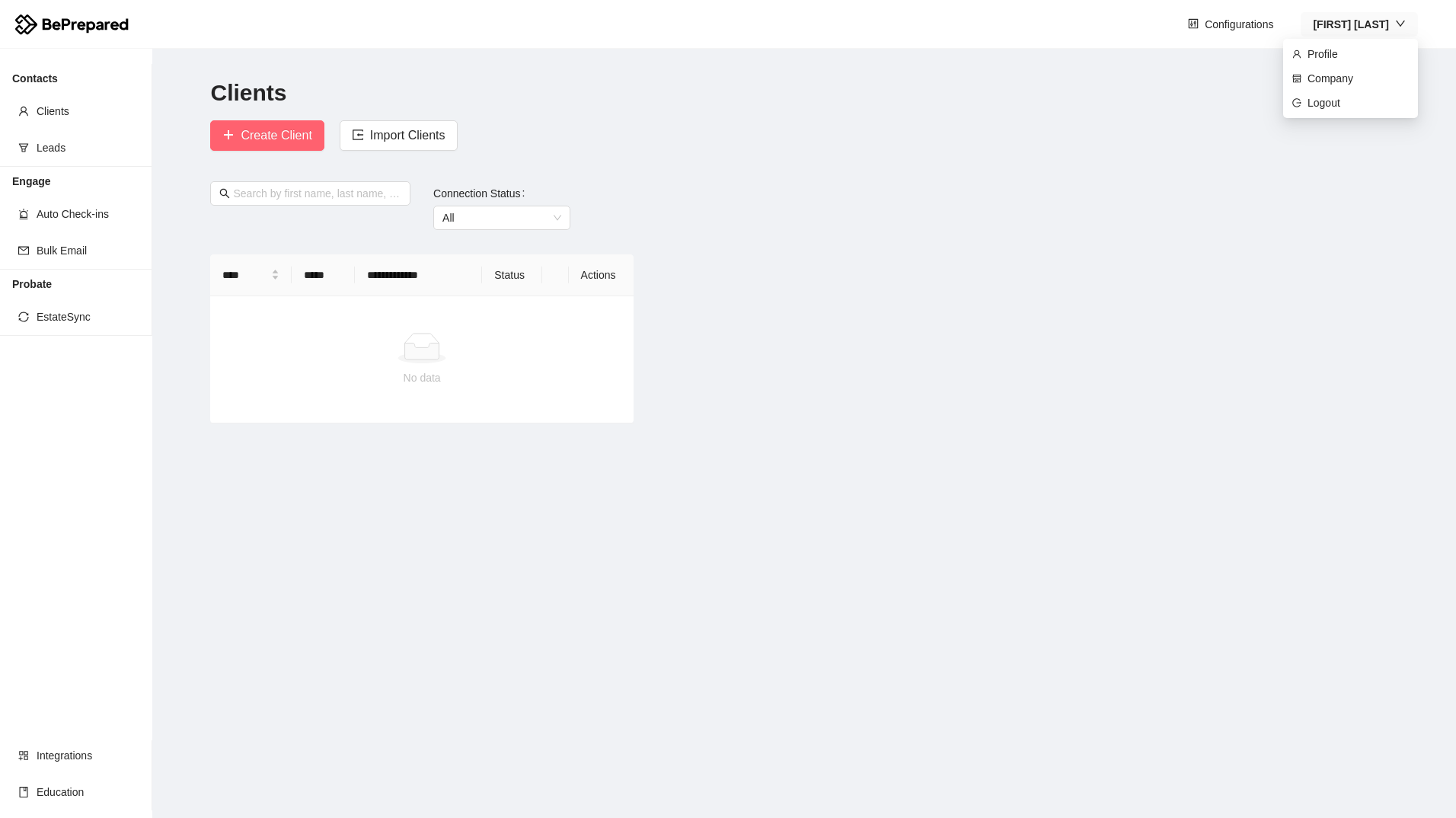 click on "[FIRST] [LAST]" at bounding box center [1351, 24] 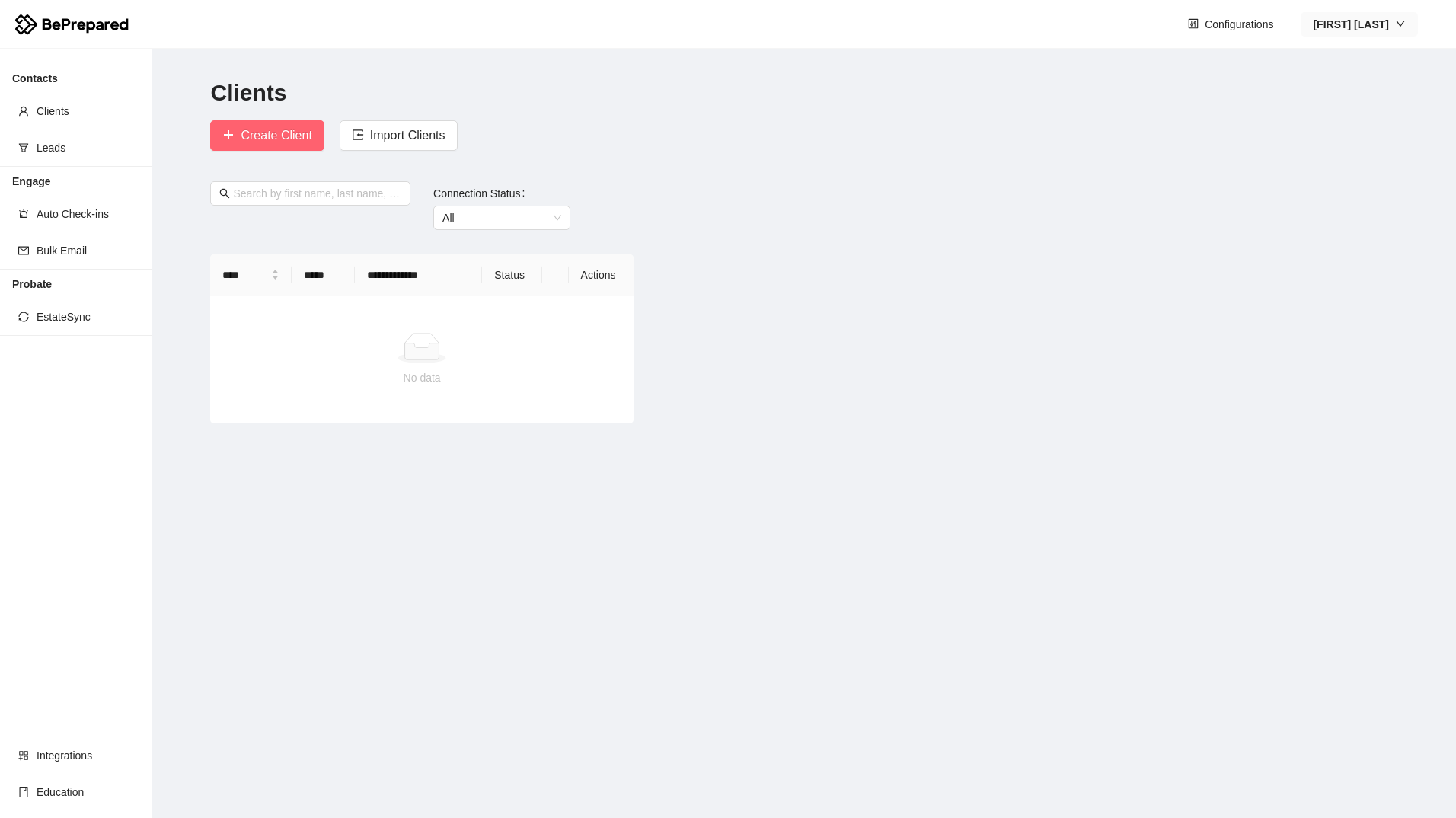 click on "[FIRST] [LAST]" at bounding box center [1351, 24] 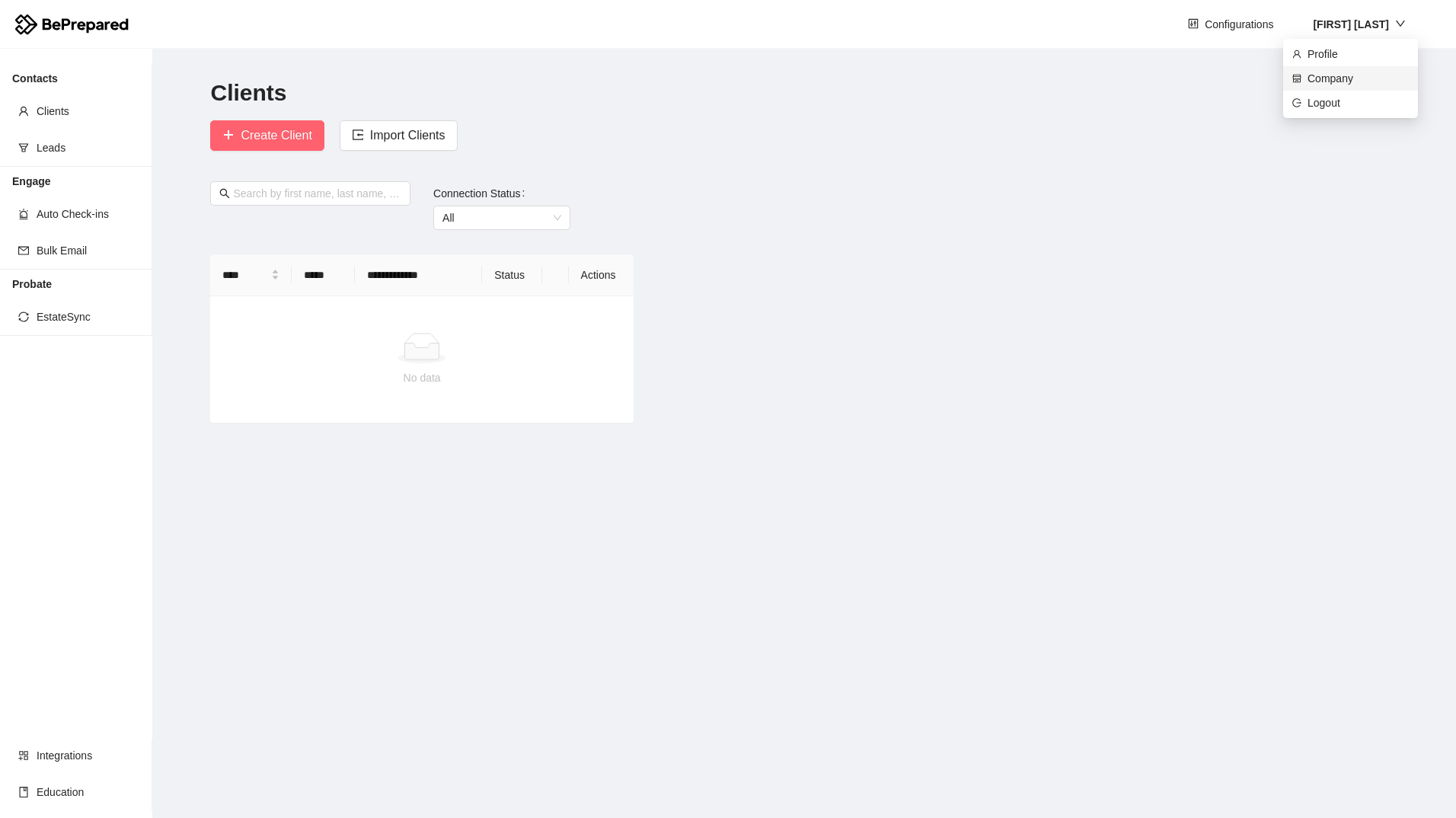 click on "Company" at bounding box center (1358, 78) 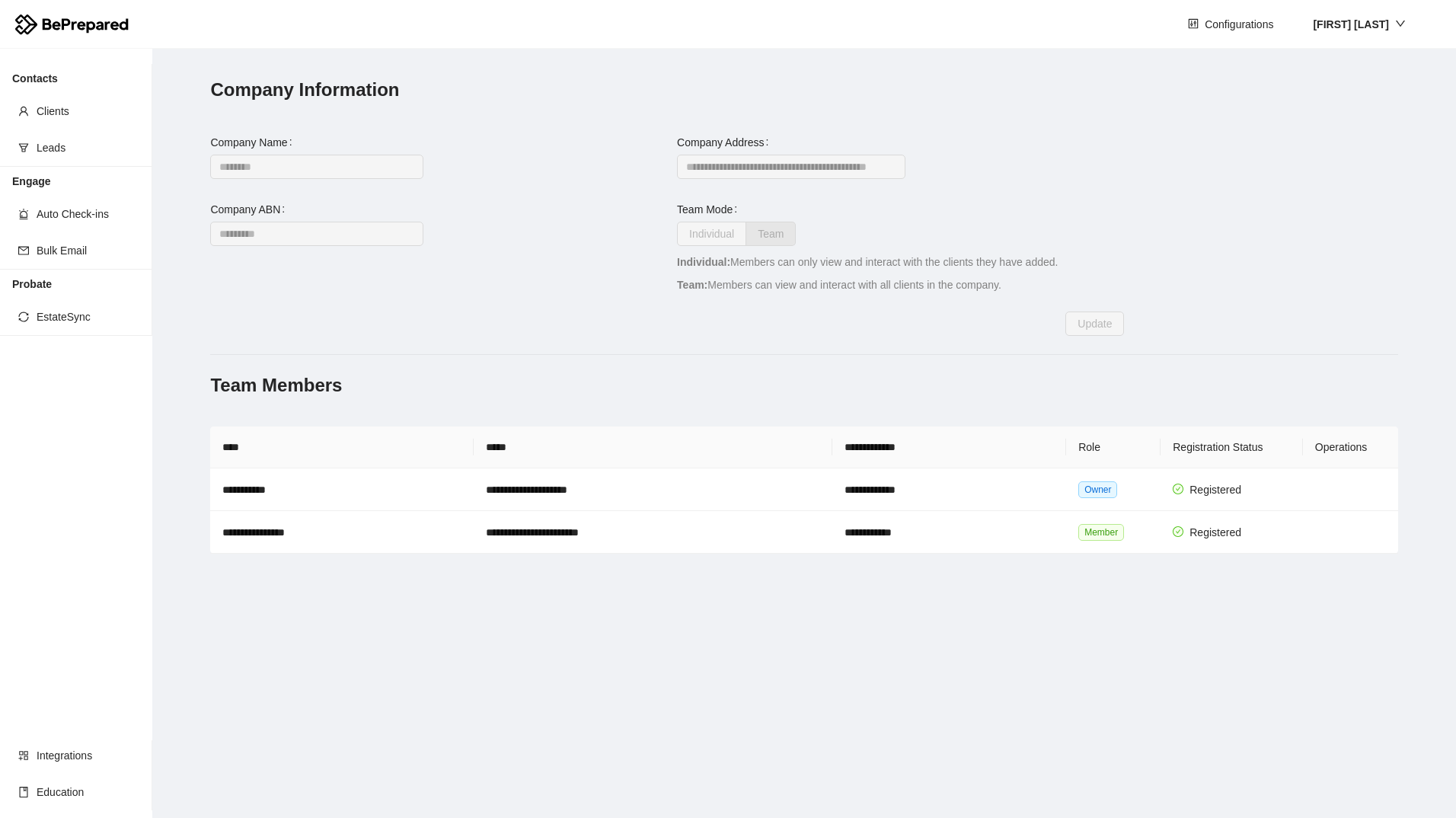 click on "**********" at bounding box center (667, 221) 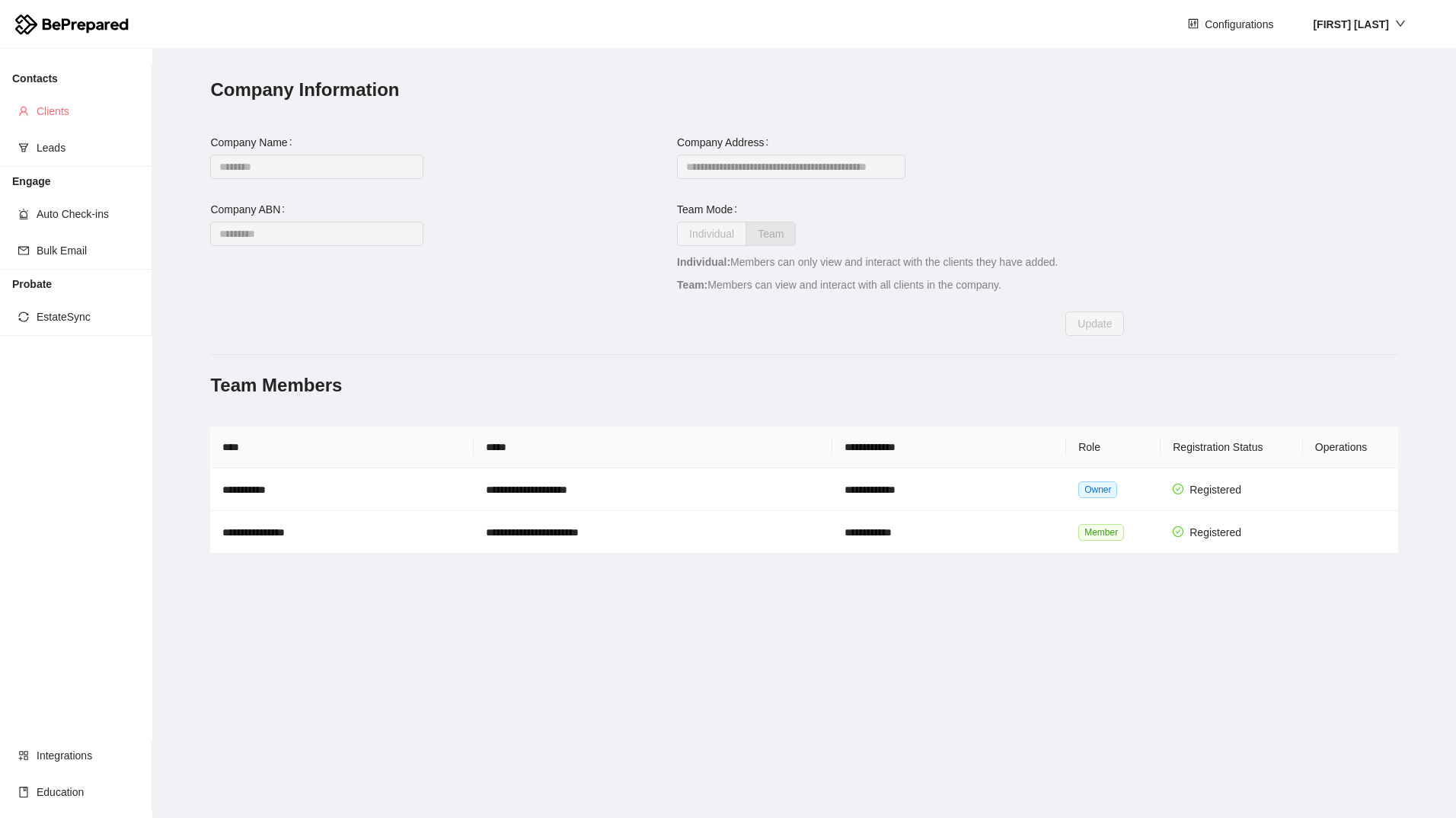 click on "Clients" at bounding box center (88, 111) 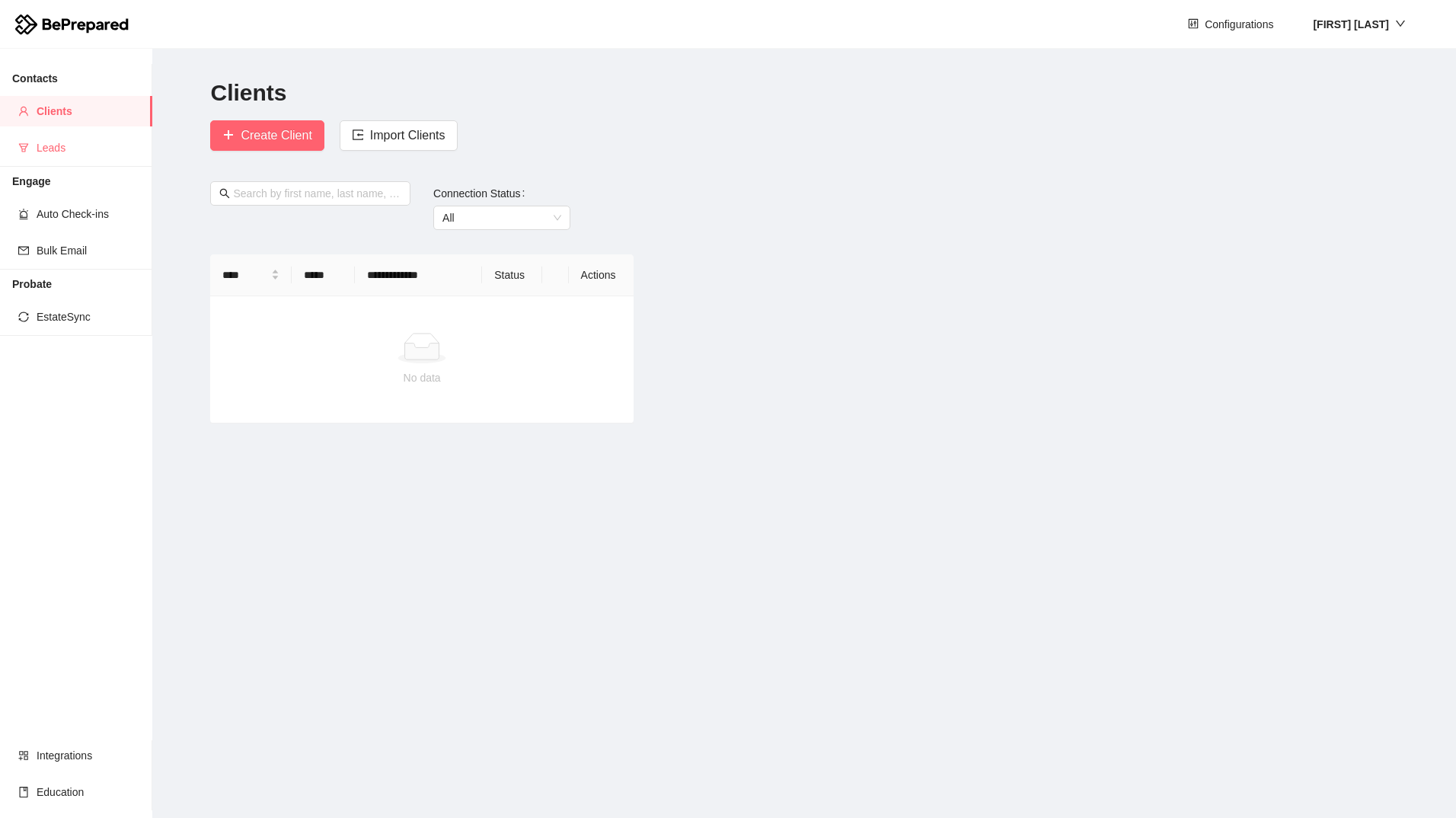 click on "Leads" at bounding box center [88, 148] 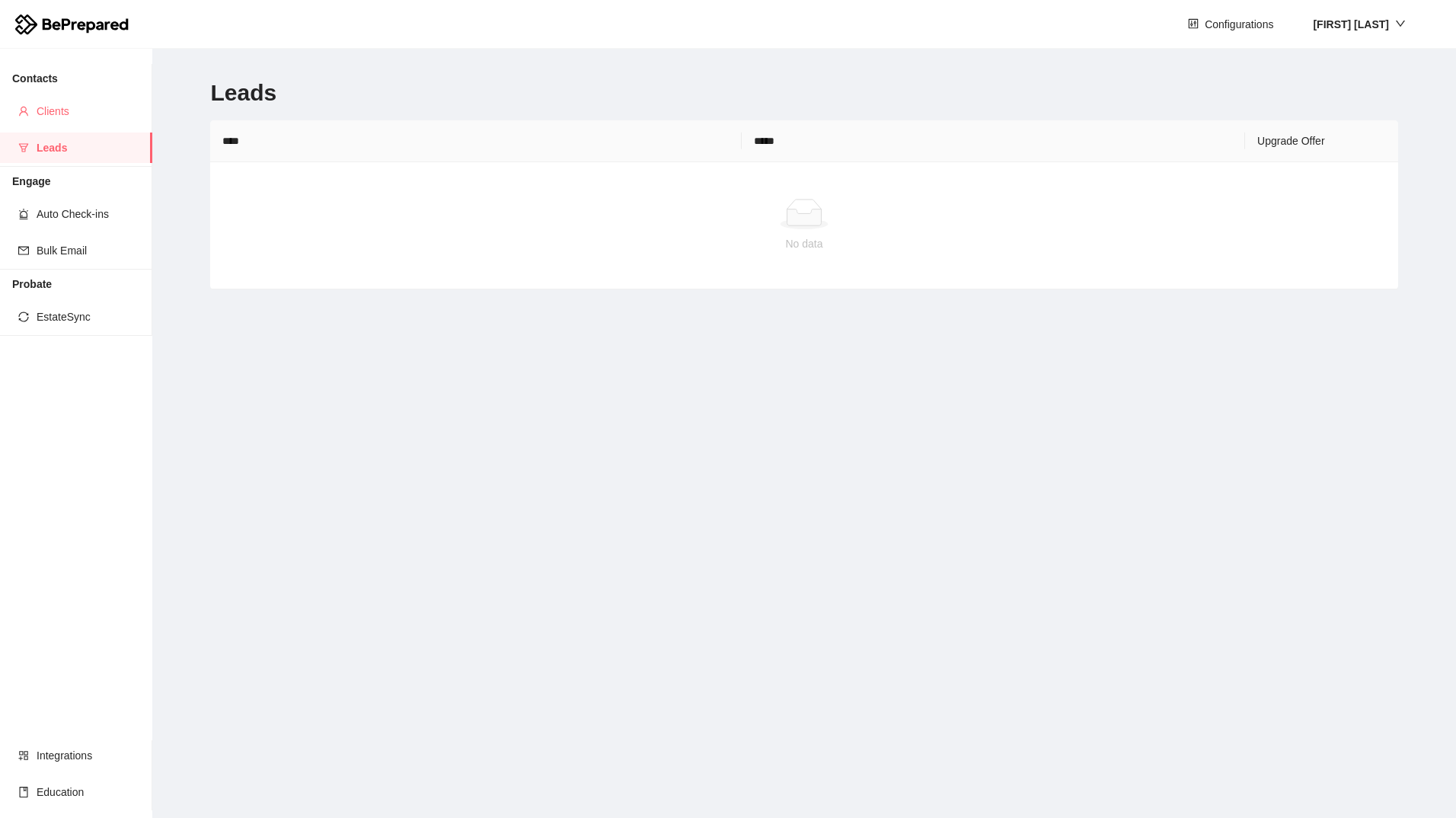 click on "Clients" at bounding box center (88, 111) 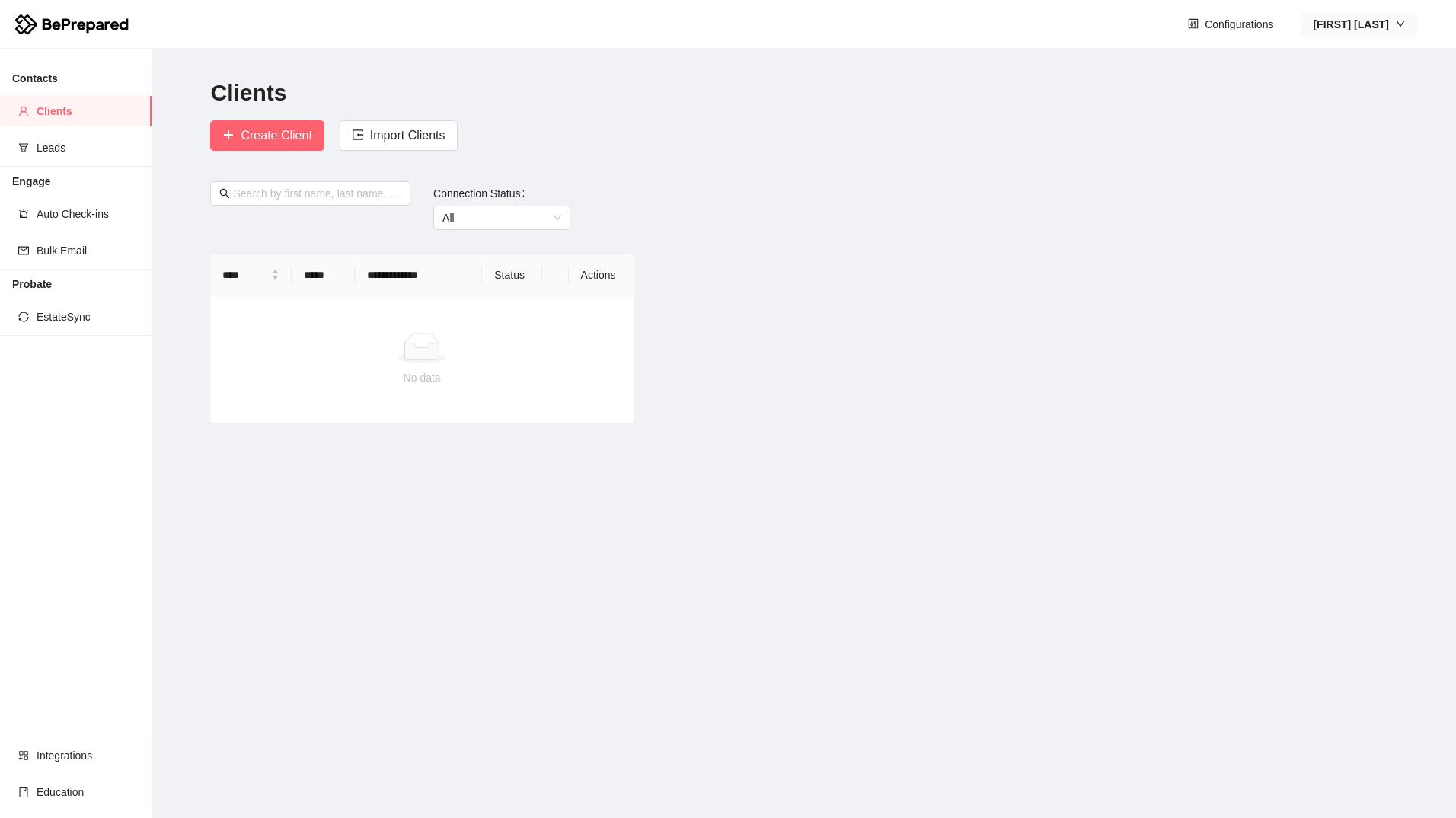 drag, startPoint x: 1333, startPoint y: 42, endPoint x: 1341, endPoint y: 28, distance: 16.124515 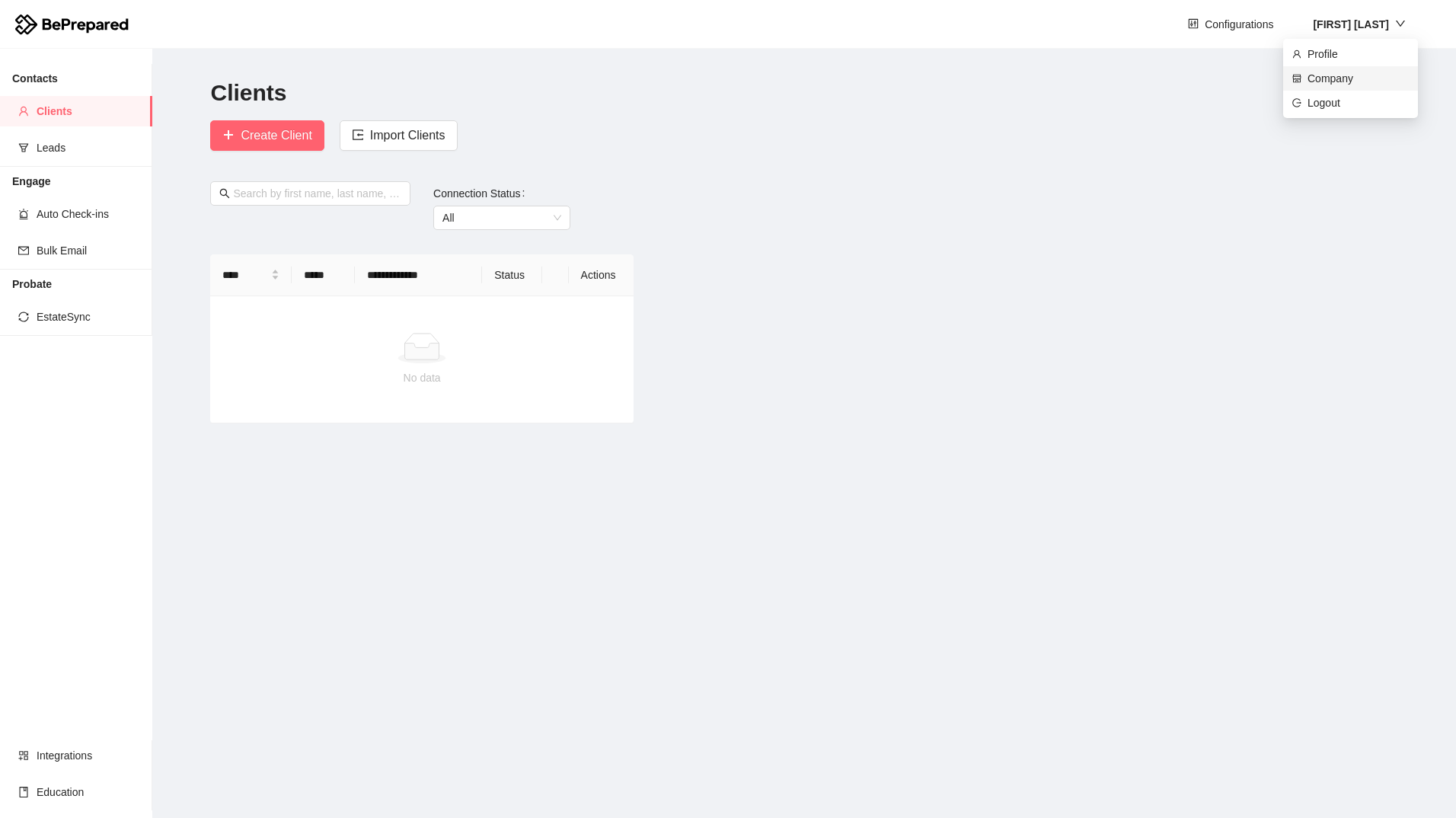 click on "Company" at bounding box center (1350, 78) 